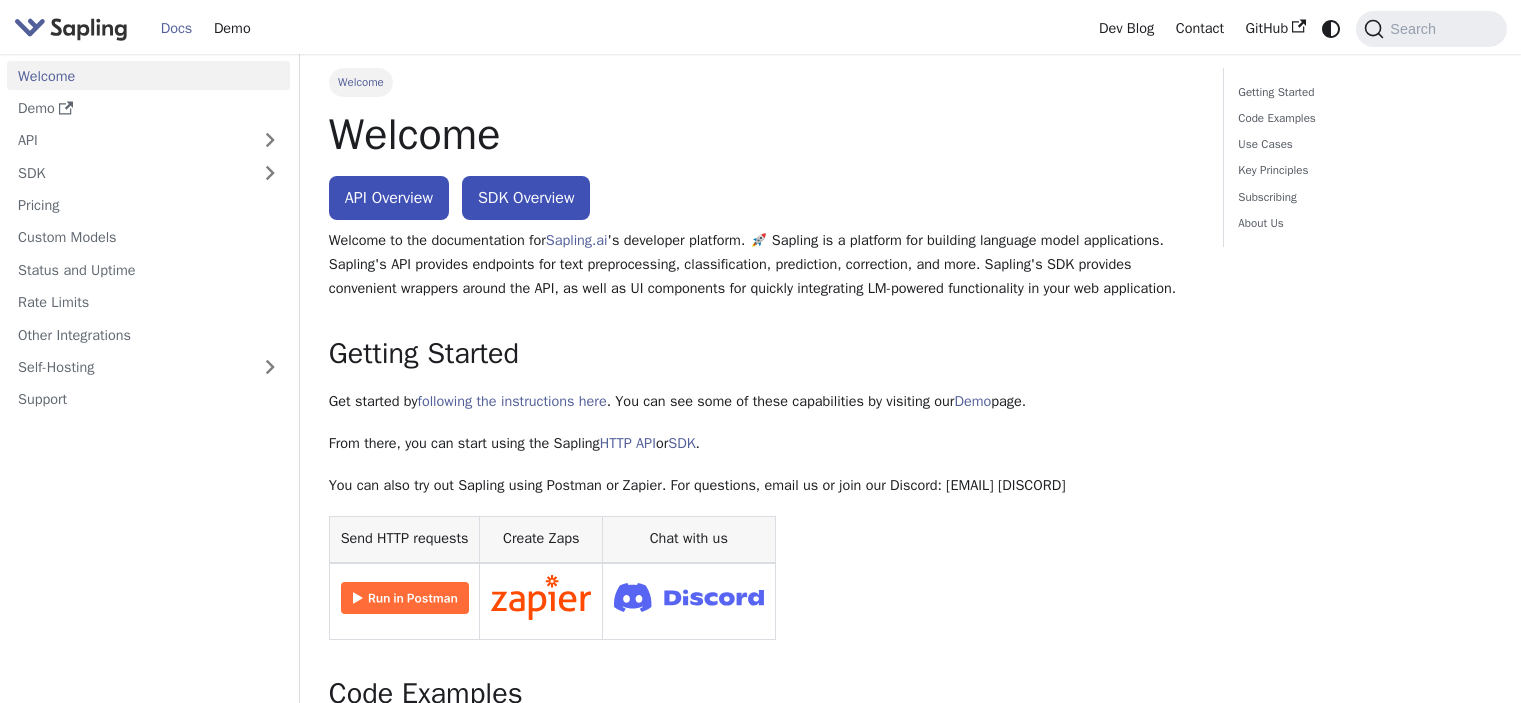 scroll, scrollTop: 299, scrollLeft: 0, axis: vertical 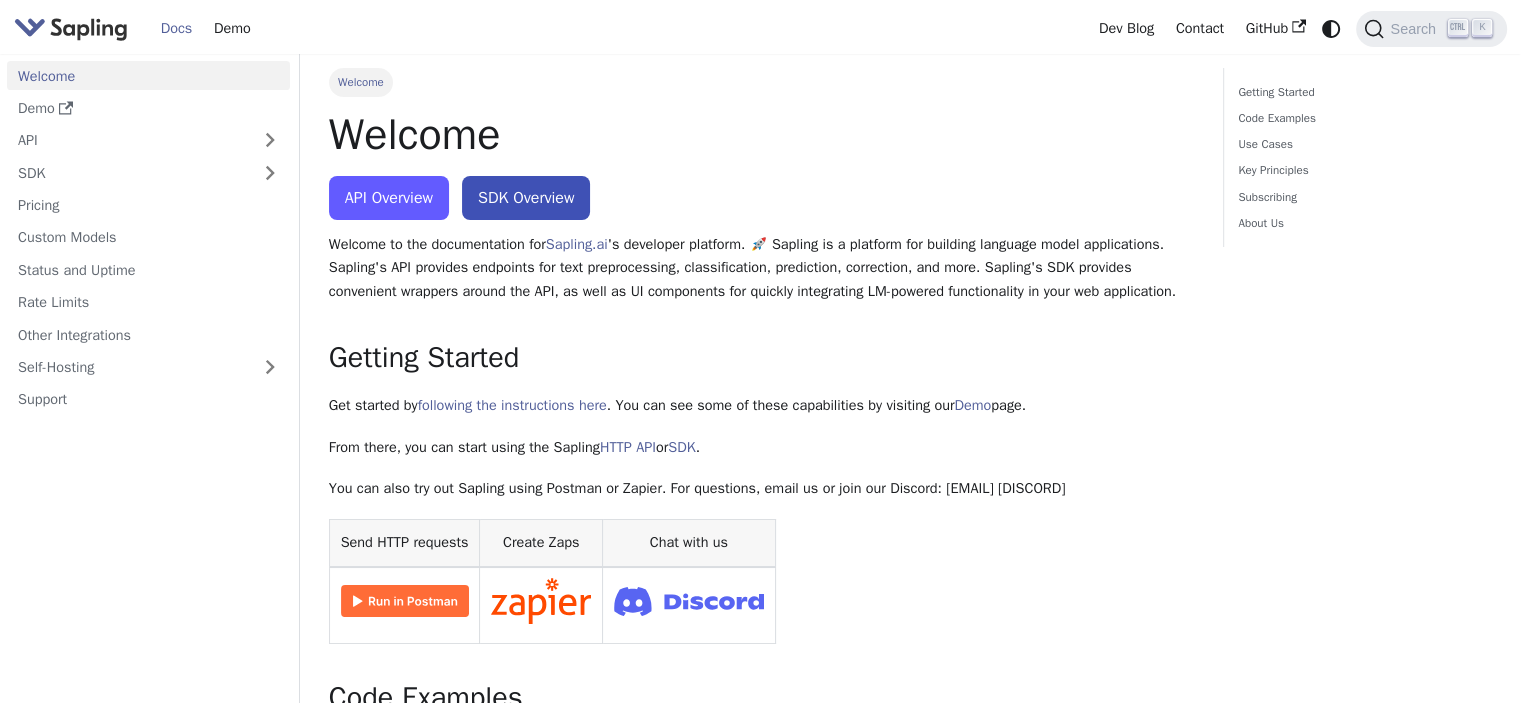 click on "API Overview" at bounding box center (389, 198) 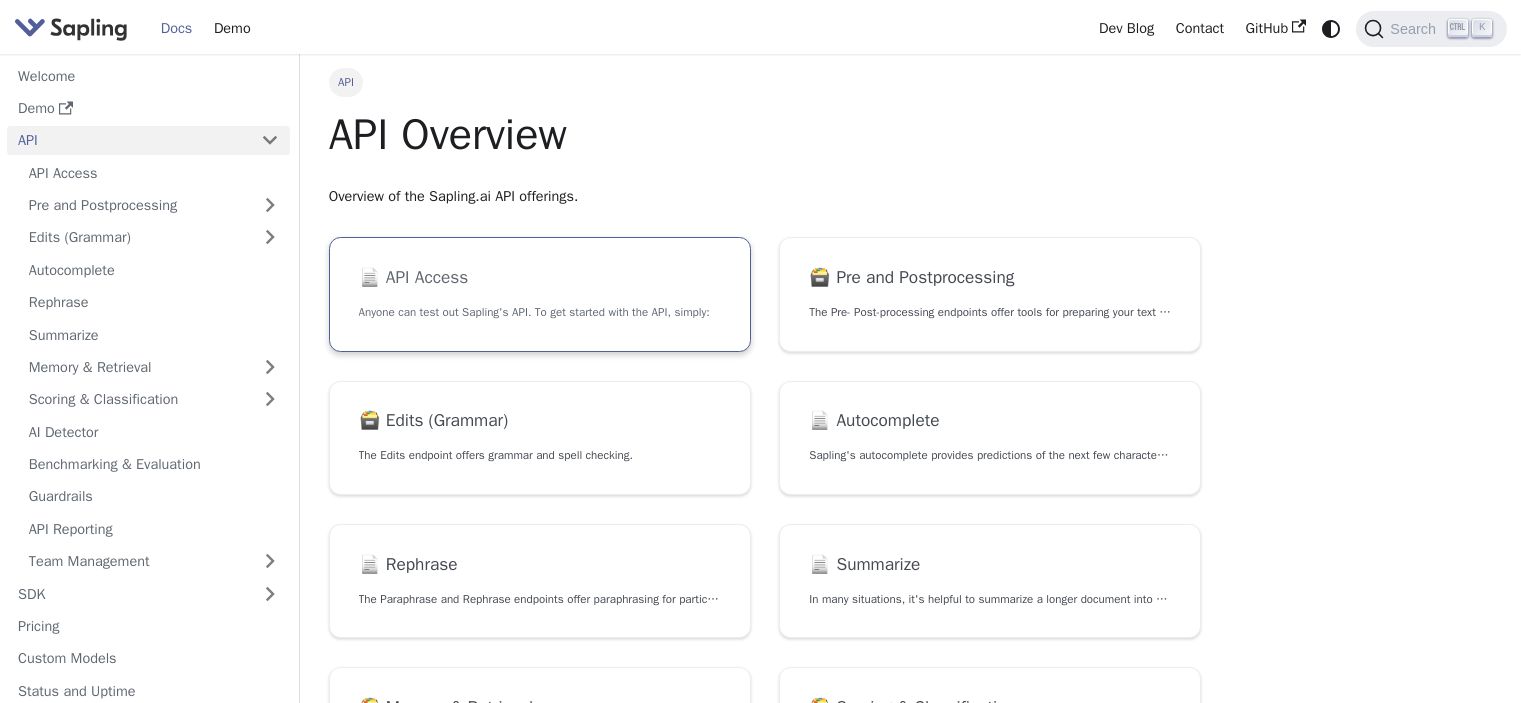 scroll, scrollTop: 0, scrollLeft: 0, axis: both 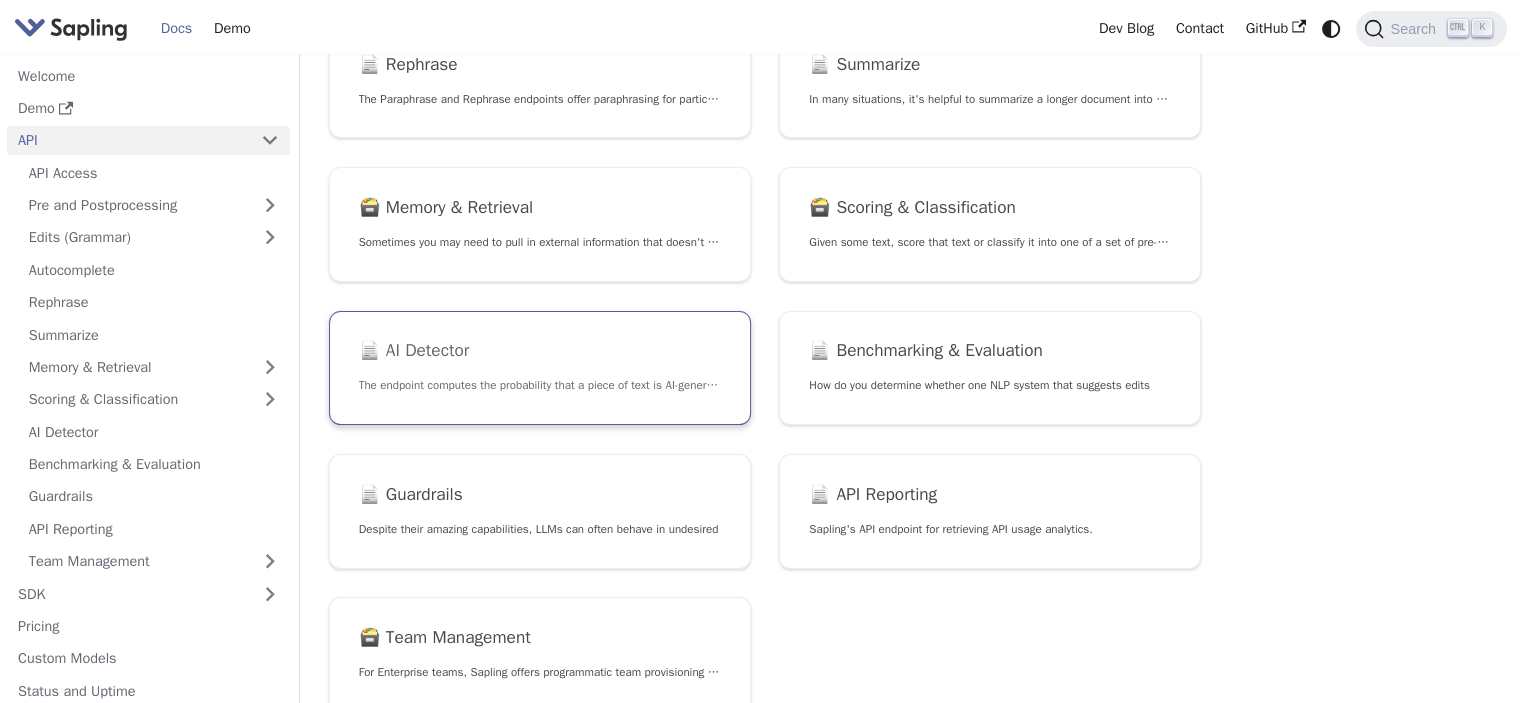 click on "📄️   AI Detector" at bounding box center [540, 351] 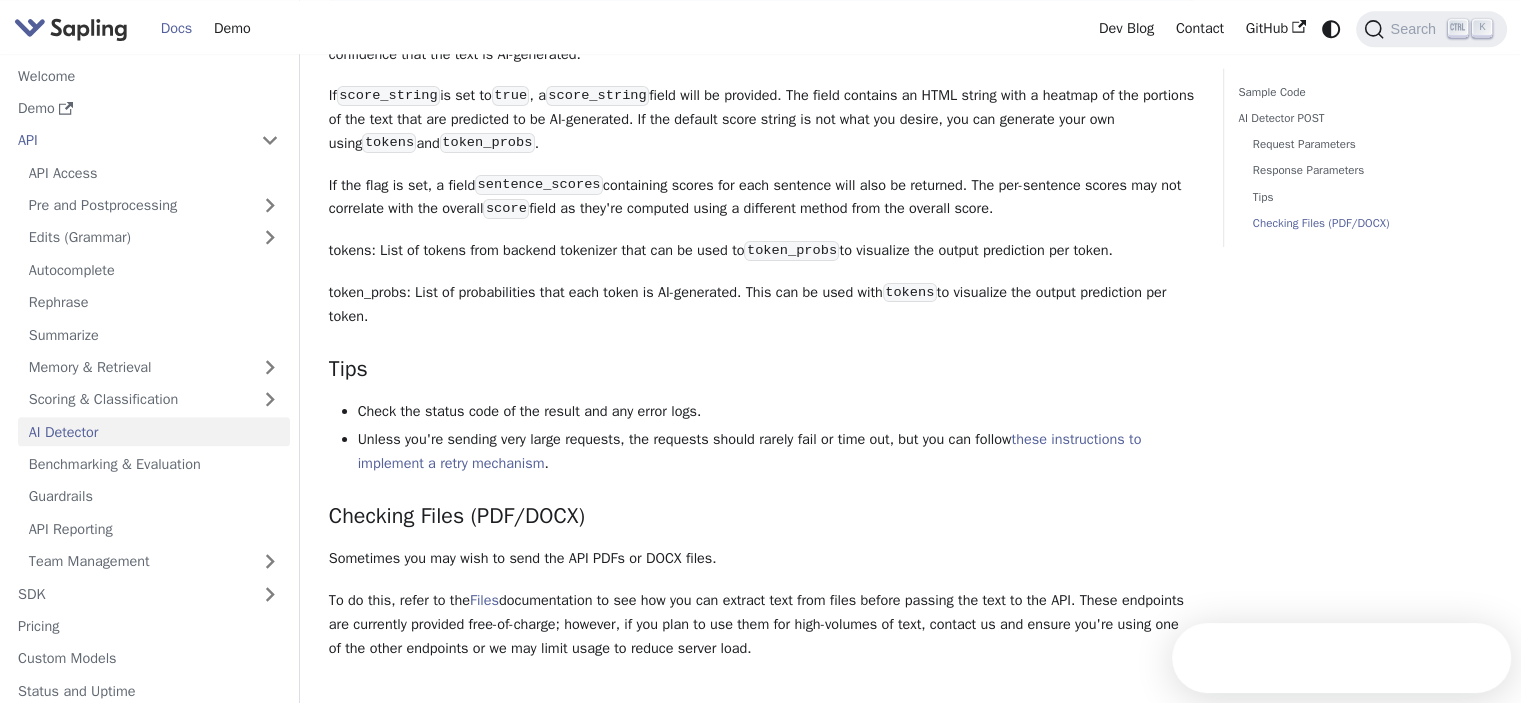 scroll, scrollTop: 2764, scrollLeft: 0, axis: vertical 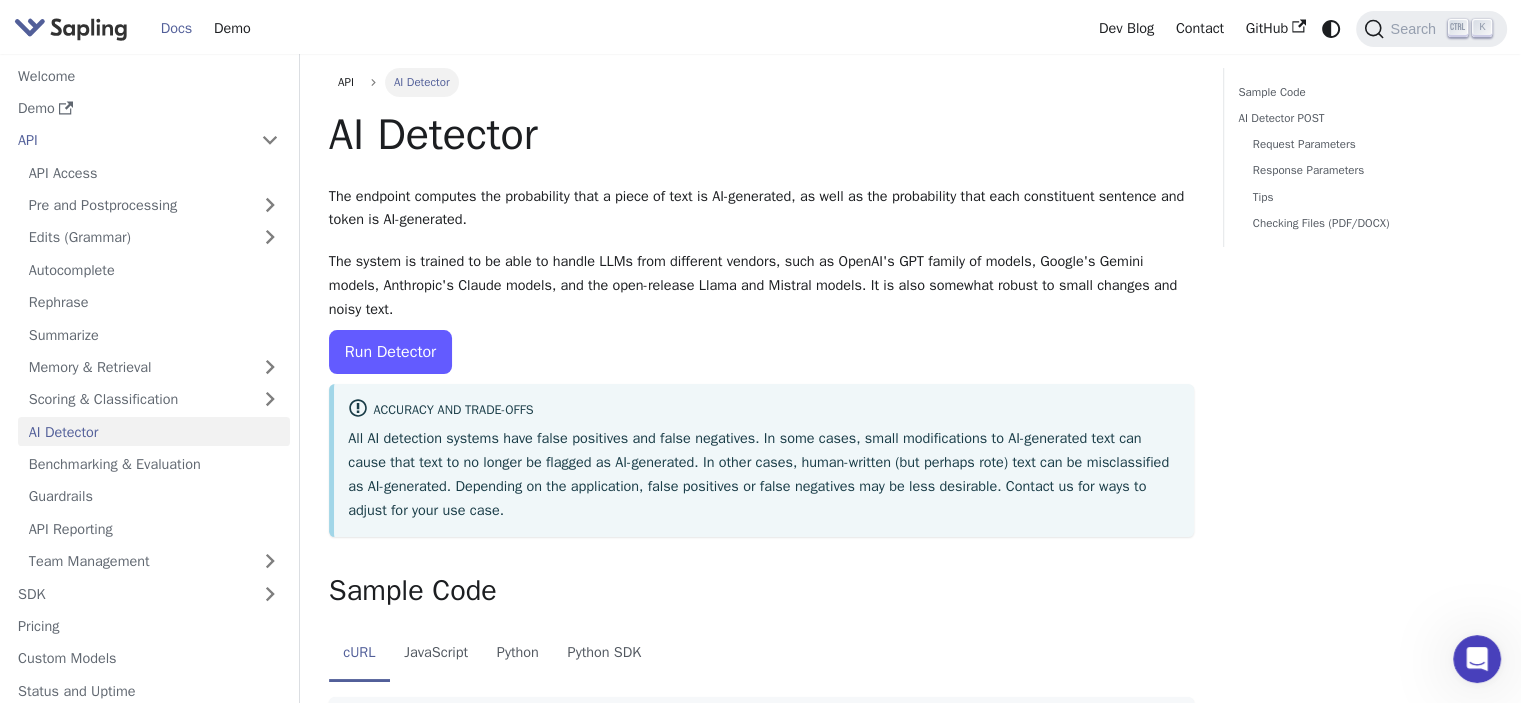 click on "Run Detector" at bounding box center (390, 352) 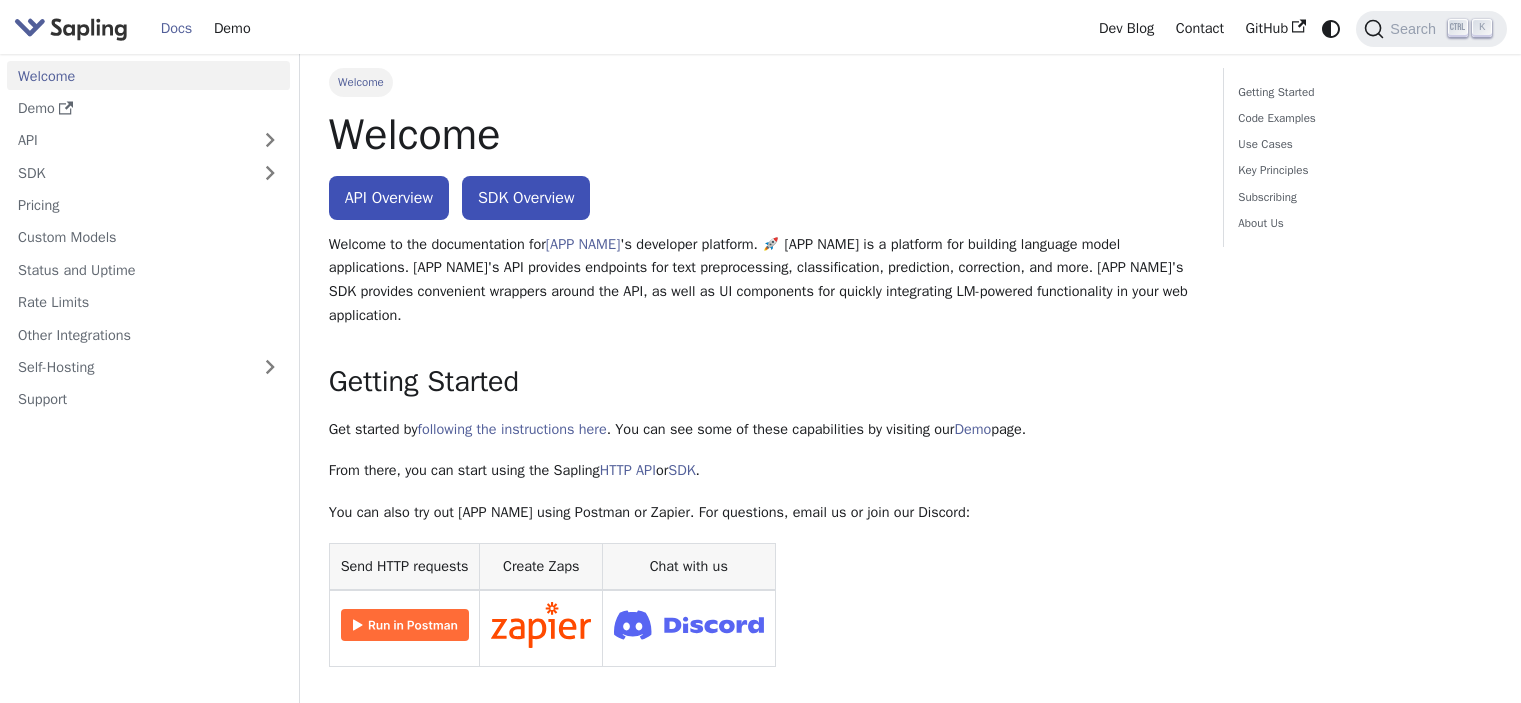 scroll, scrollTop: 0, scrollLeft: 0, axis: both 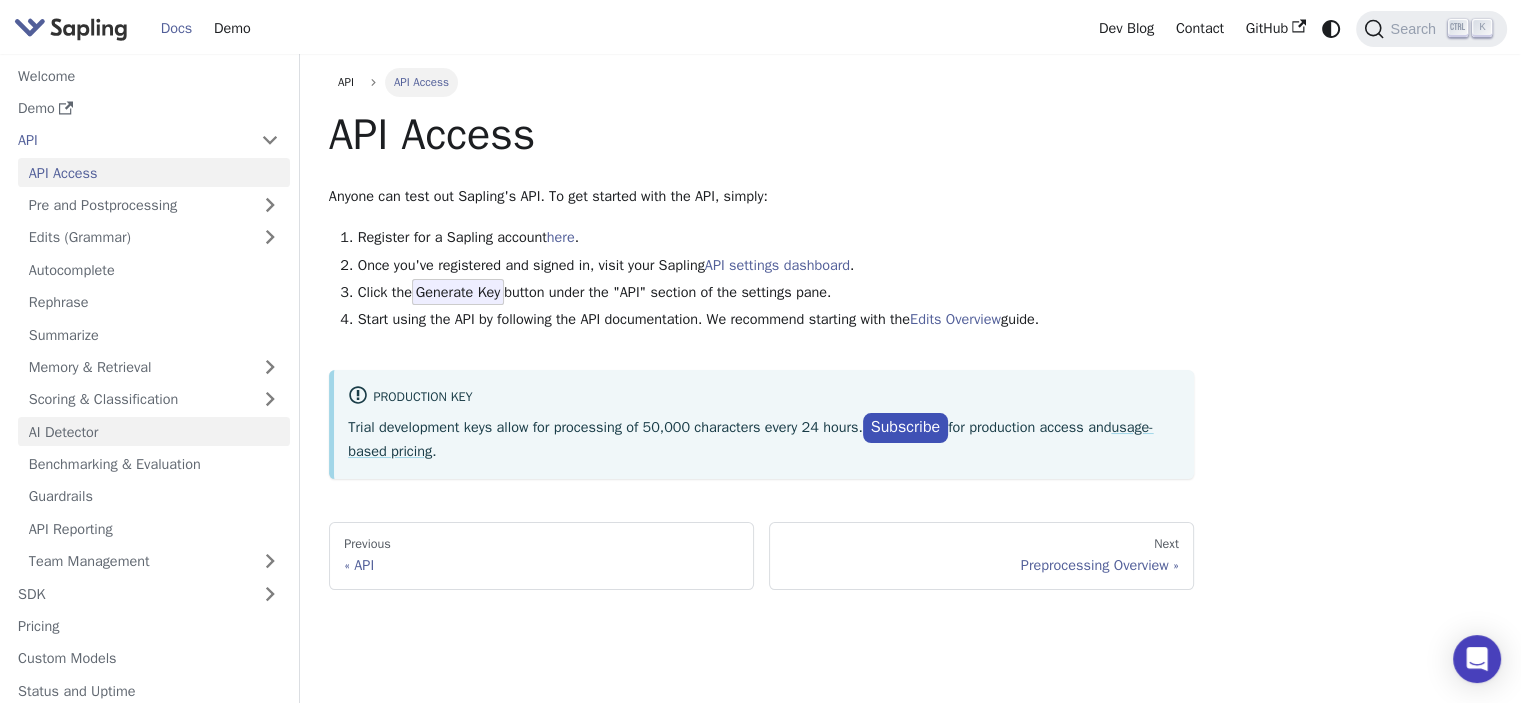 click on "AI Detector" at bounding box center (154, 431) 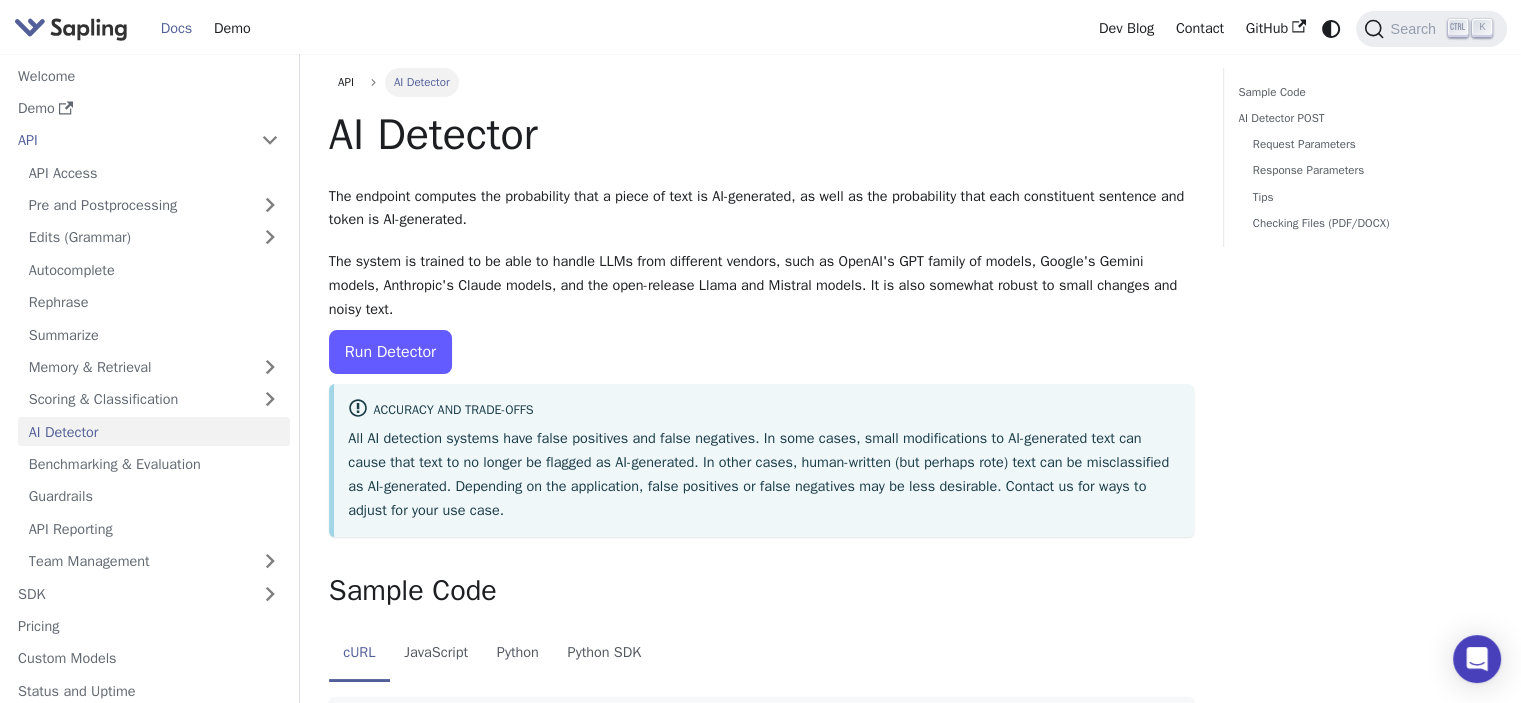 click on "Run Detector" at bounding box center (390, 352) 